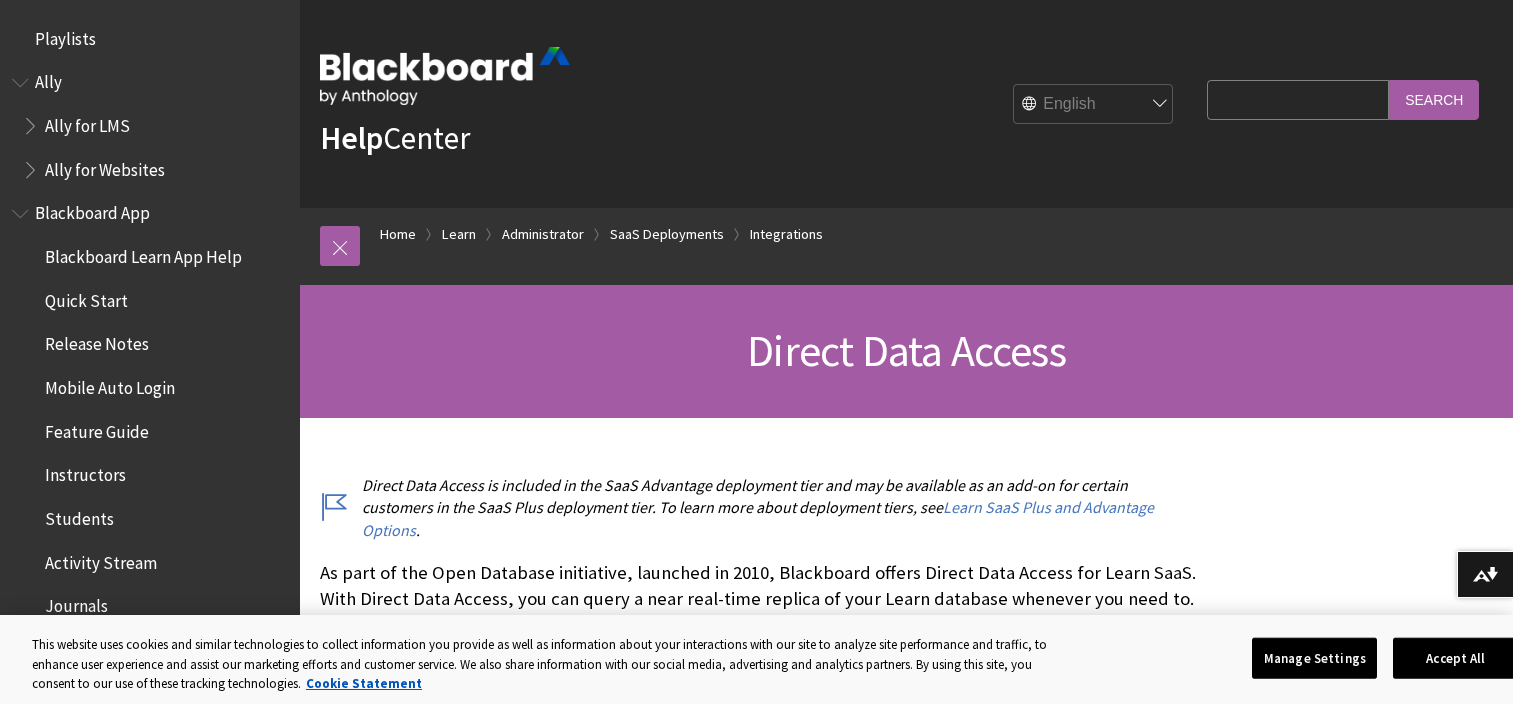 scroll, scrollTop: 0, scrollLeft: 0, axis: both 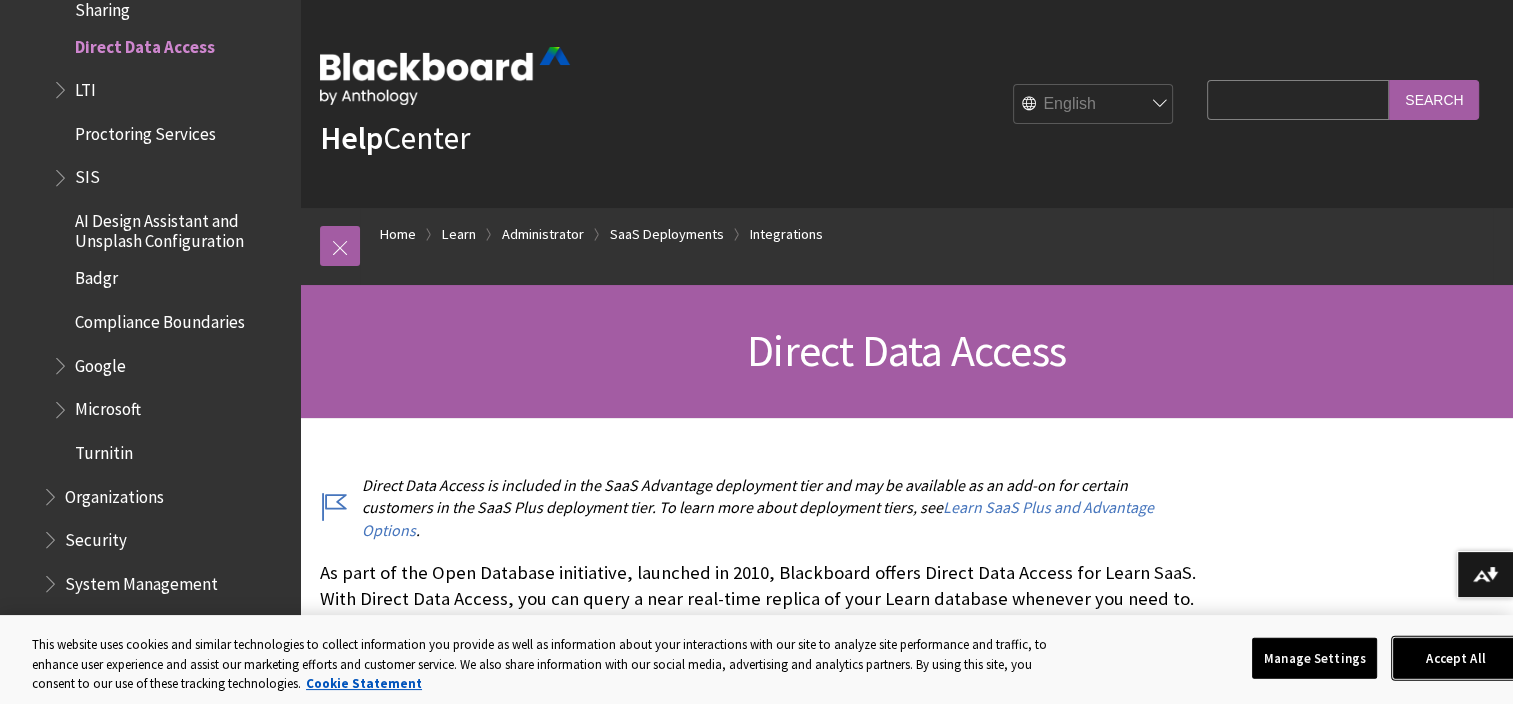 click on "Accept All" at bounding box center (1455, 658) 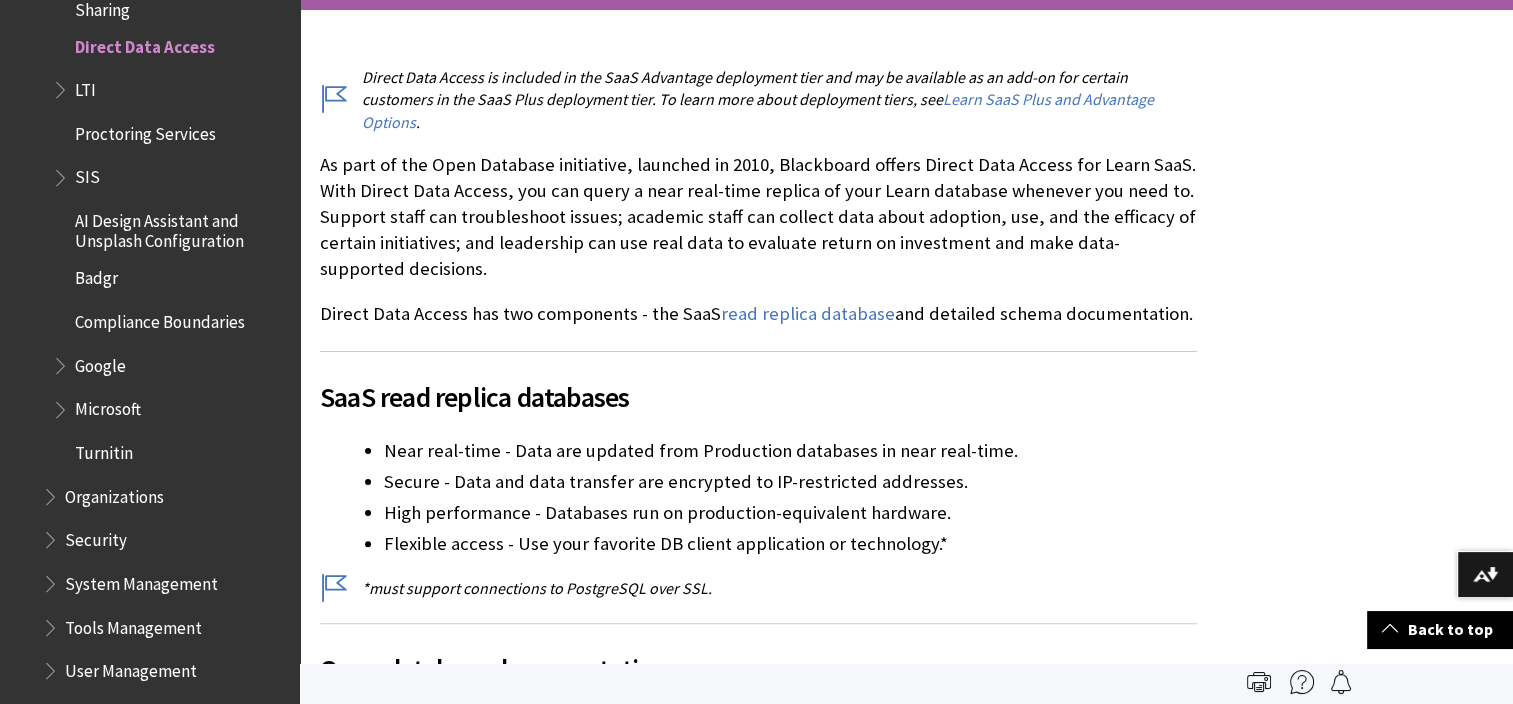 scroll, scrollTop: 408, scrollLeft: 0, axis: vertical 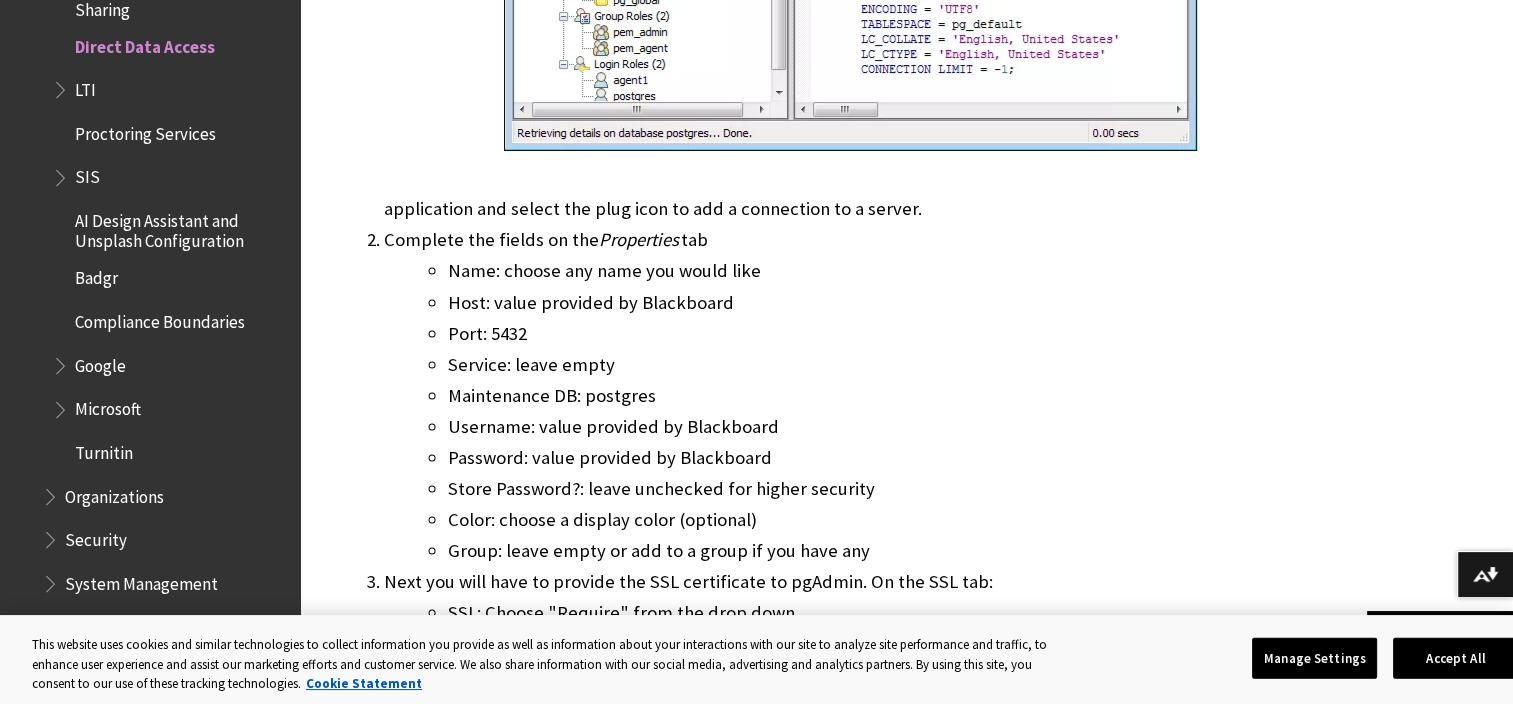 click at bounding box center [52, 535] 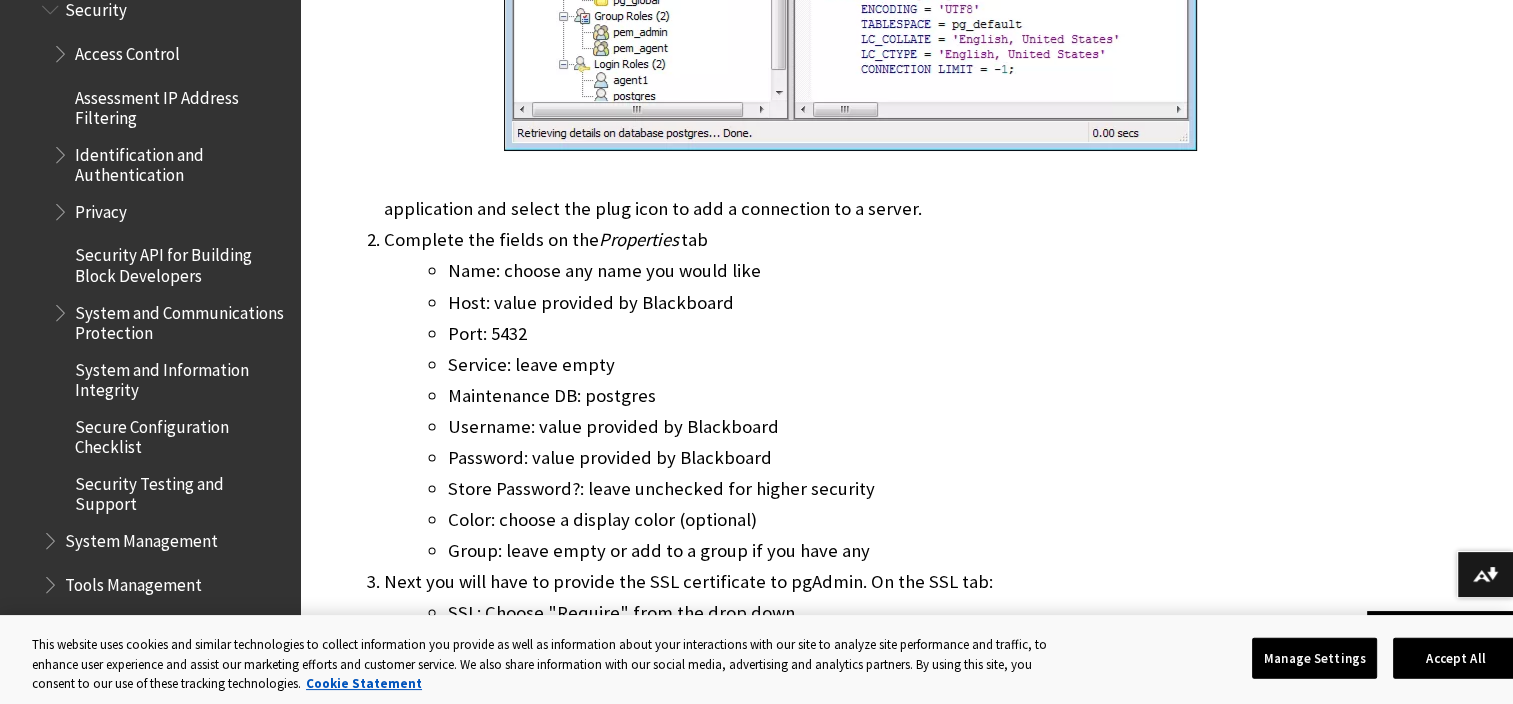 scroll, scrollTop: 3260, scrollLeft: 0, axis: vertical 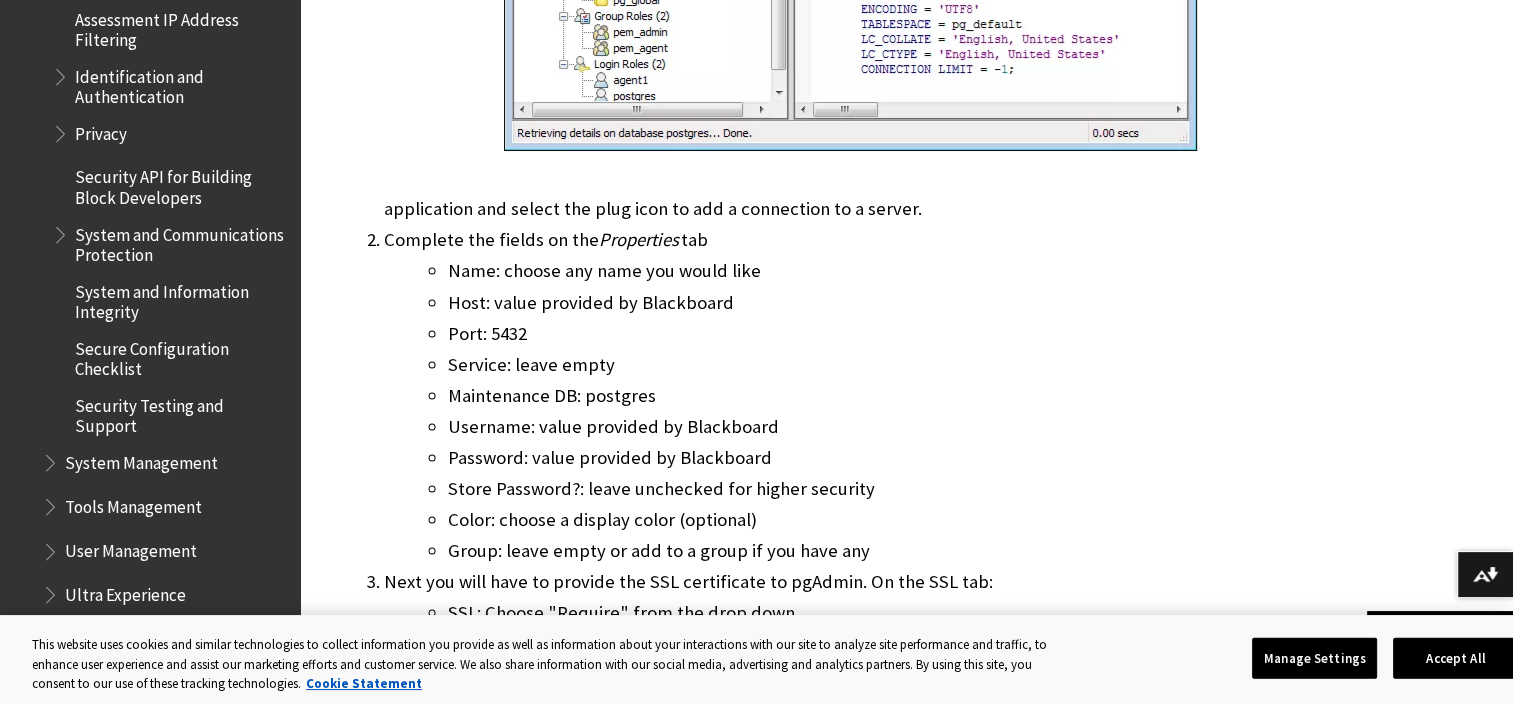 click on "Secure Configuration Checklist" at bounding box center [180, 355] 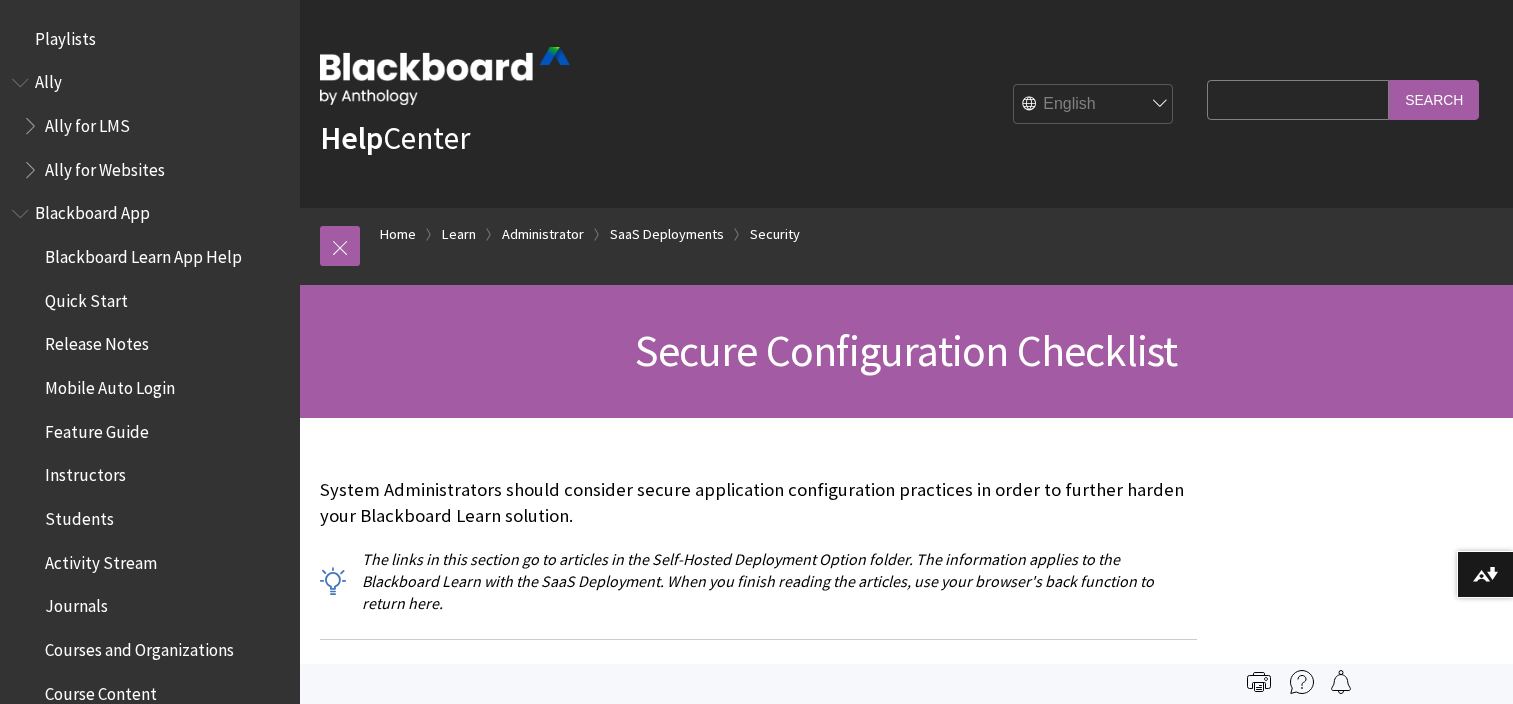 scroll, scrollTop: 0, scrollLeft: 0, axis: both 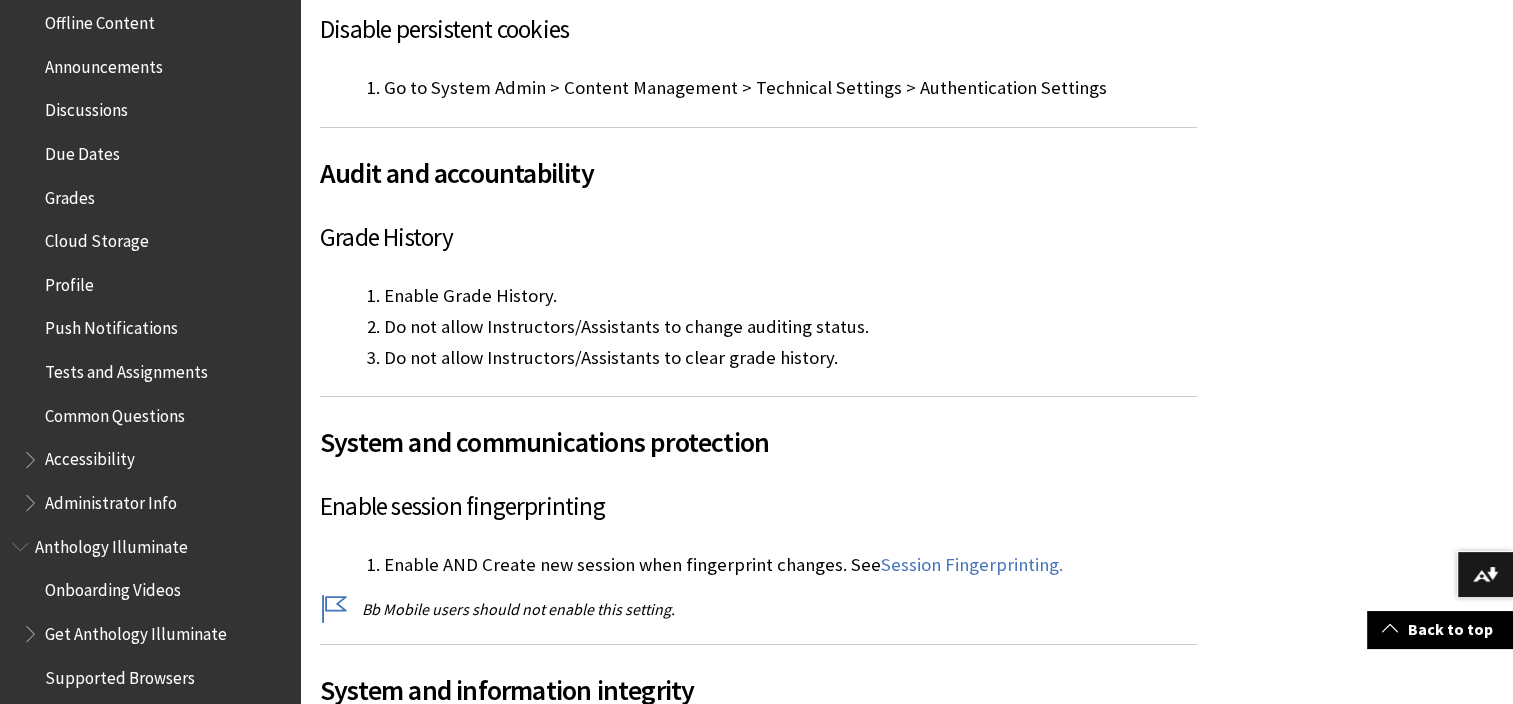 click on "Common Questions" at bounding box center (115, 412) 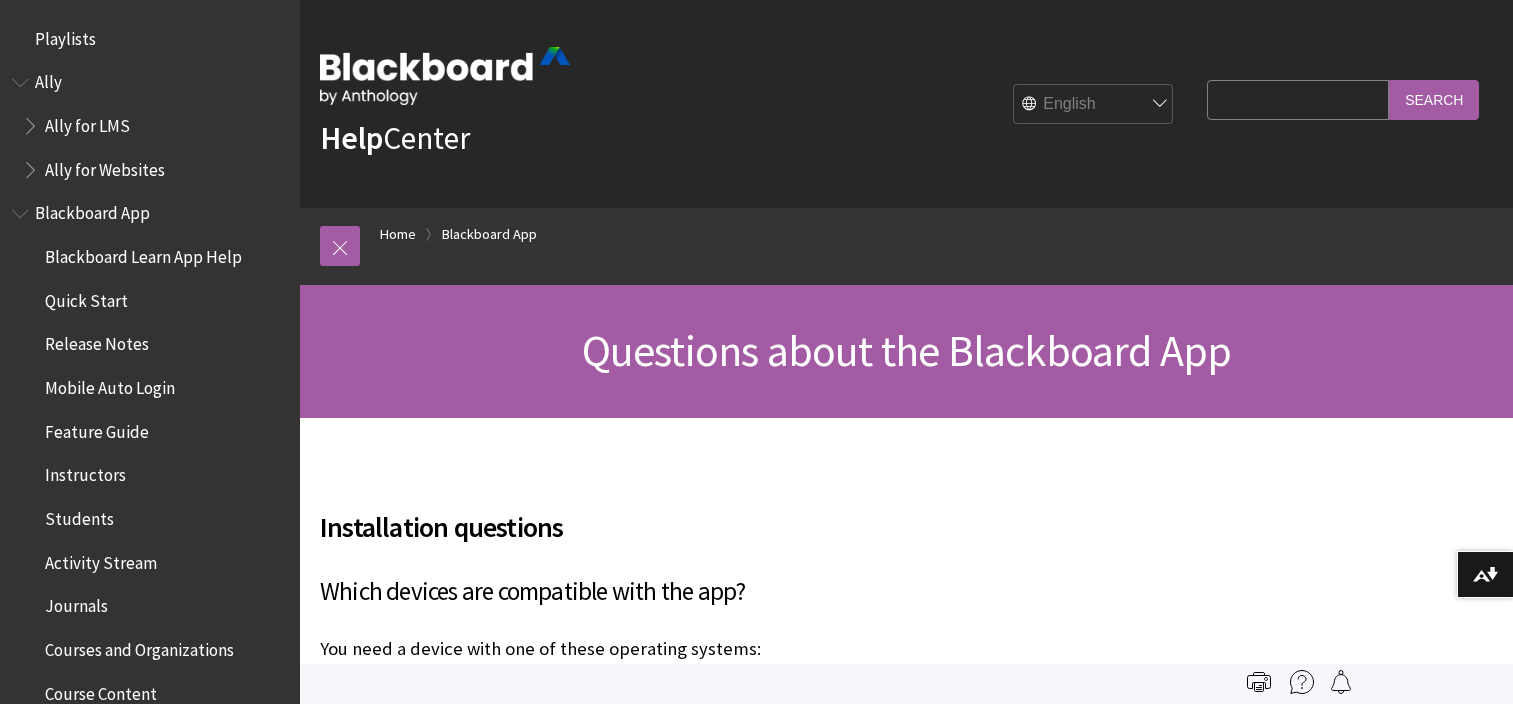 scroll, scrollTop: 0, scrollLeft: 0, axis: both 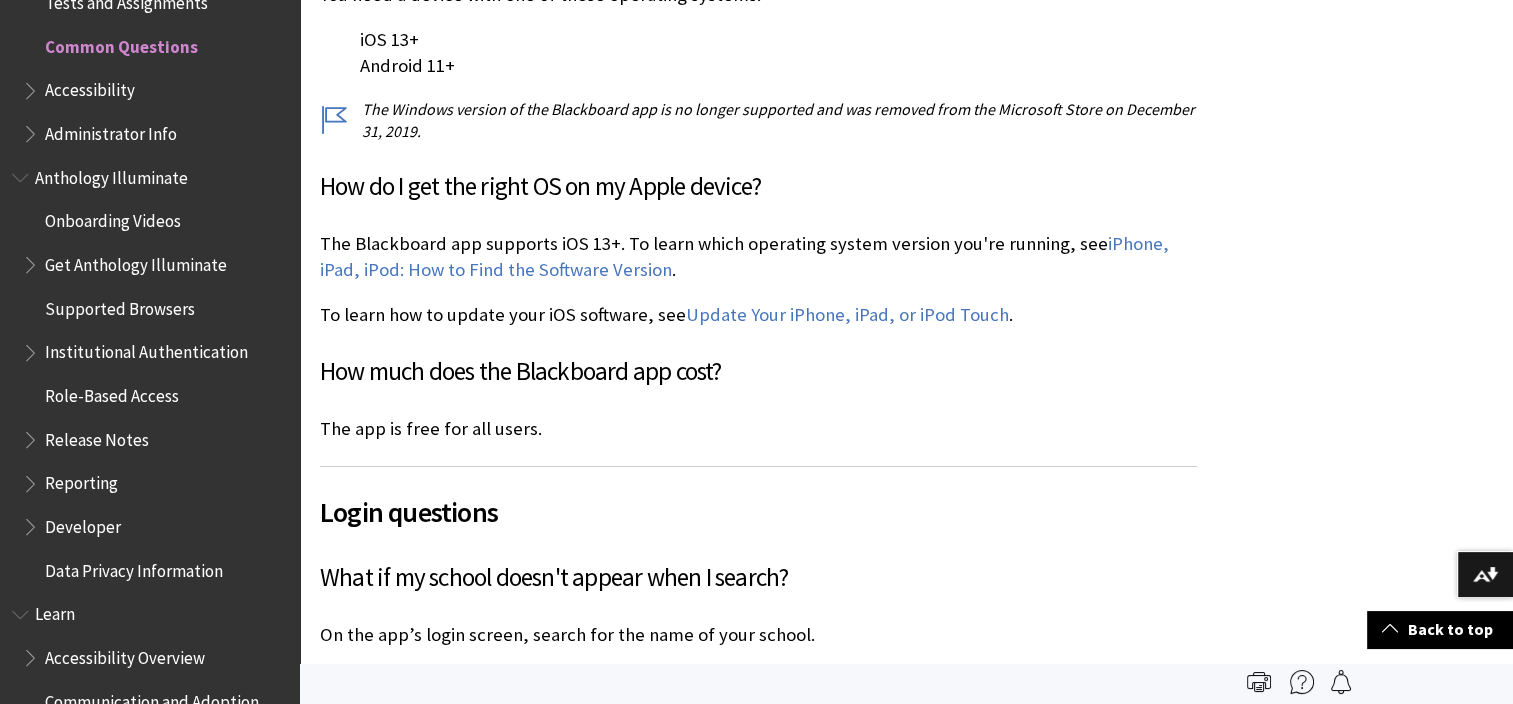 click on "Accessibility" at bounding box center [90, 87] 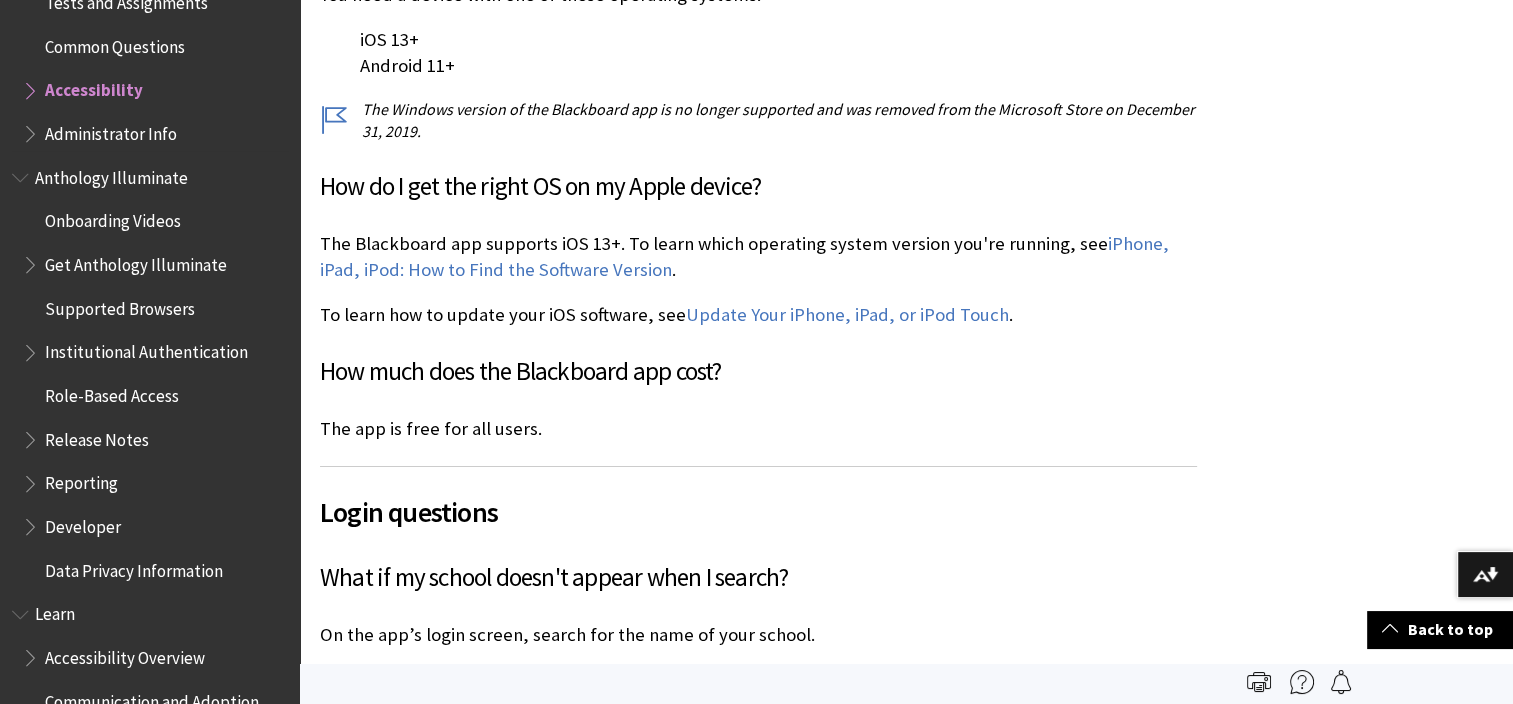 click at bounding box center (32, 86) 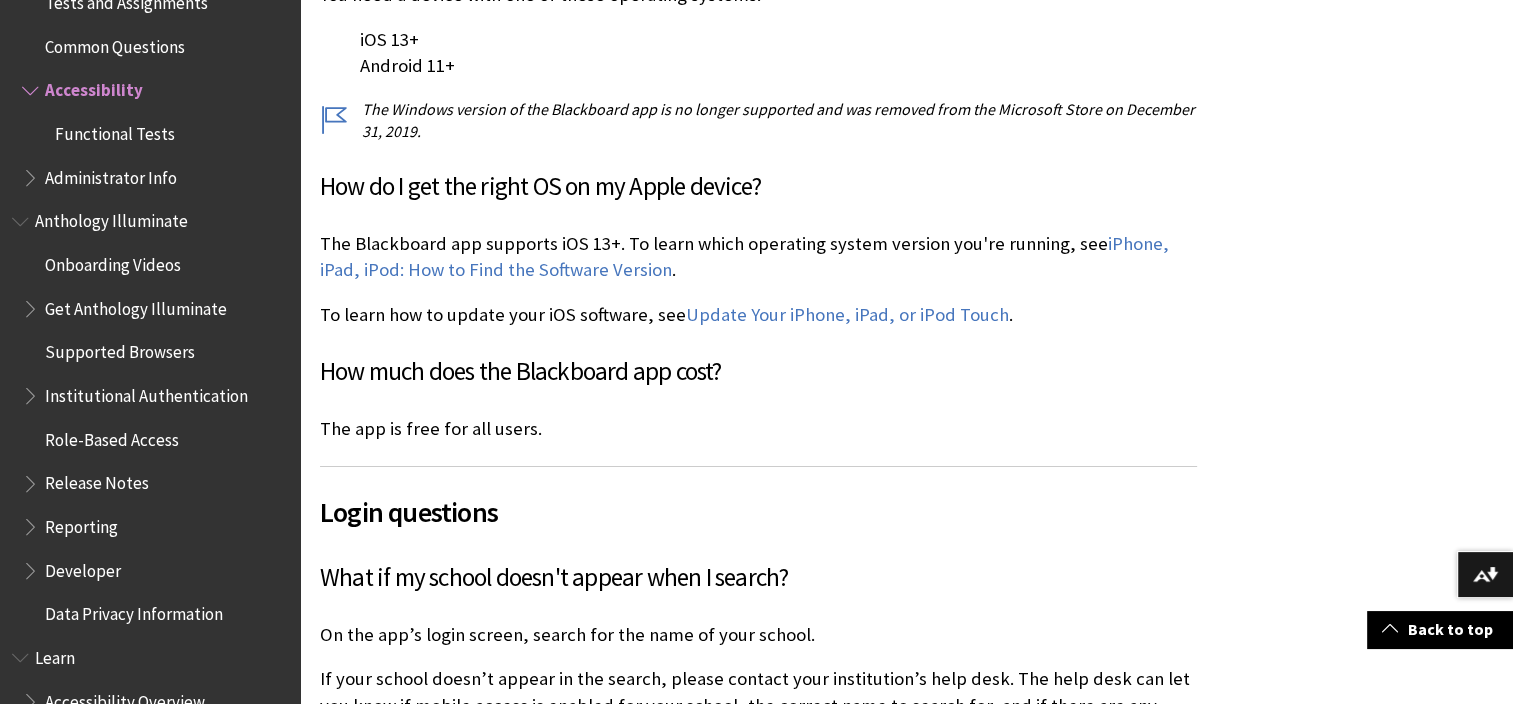 scroll, scrollTop: 704, scrollLeft: 0, axis: vertical 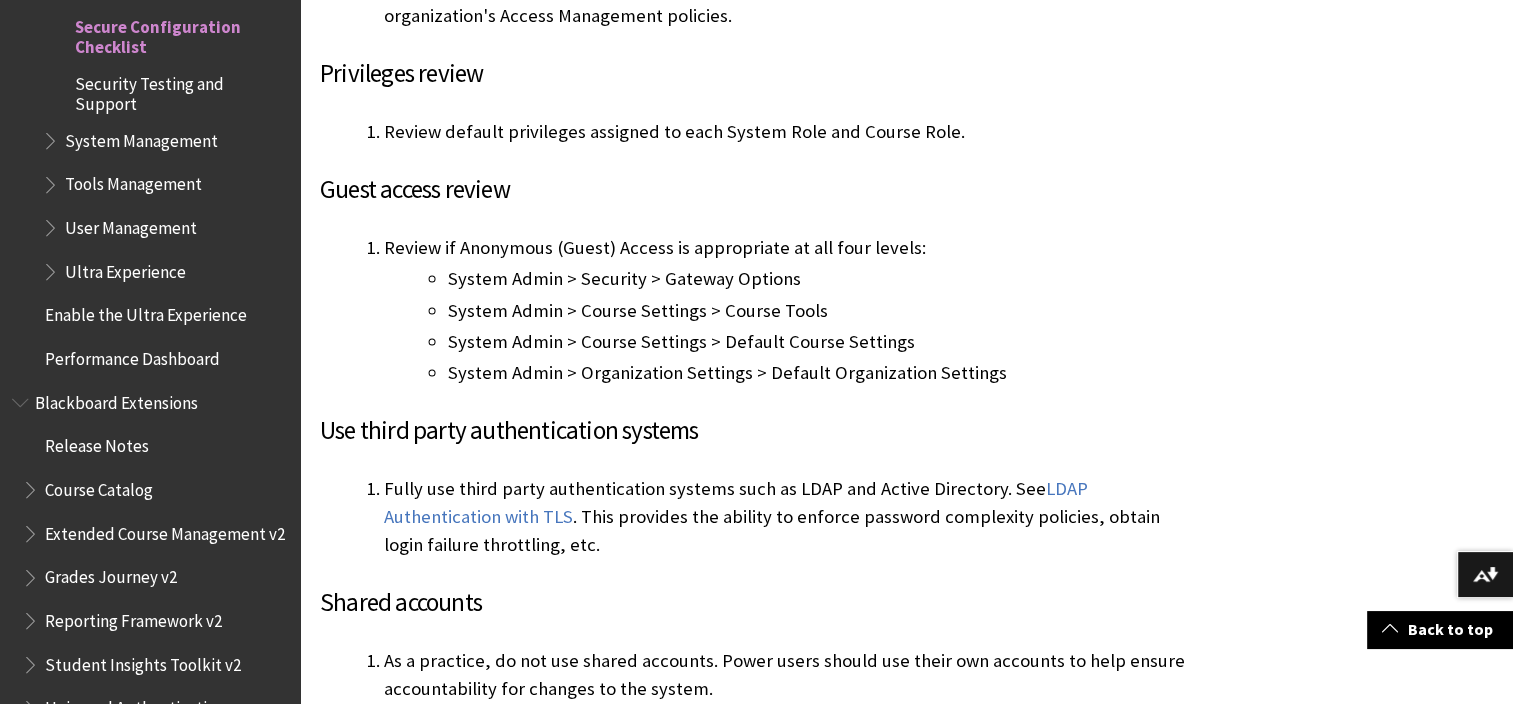click on "Shared accounts" at bounding box center [758, 603] 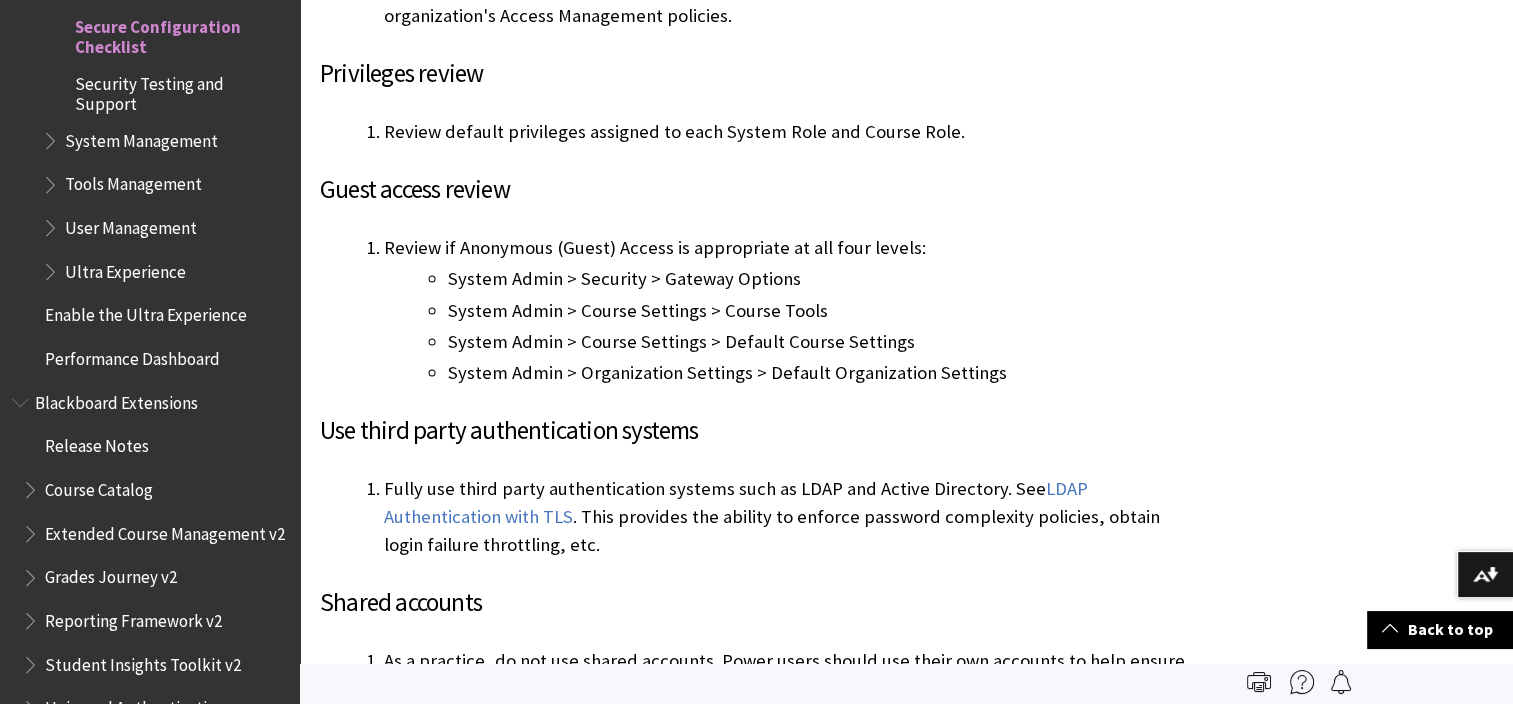 scroll, scrollTop: 0, scrollLeft: 0, axis: both 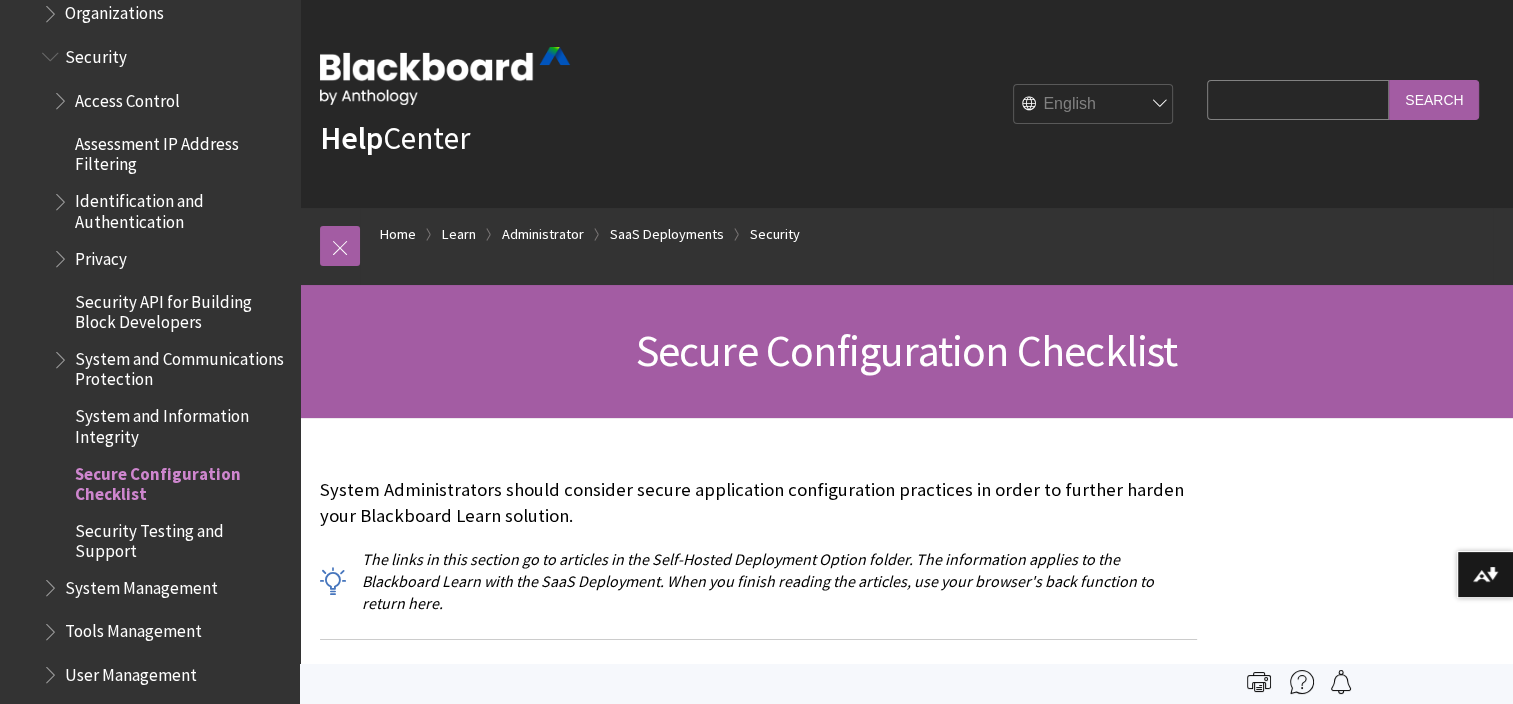 click on "System and Communications Protection" at bounding box center (180, 366) 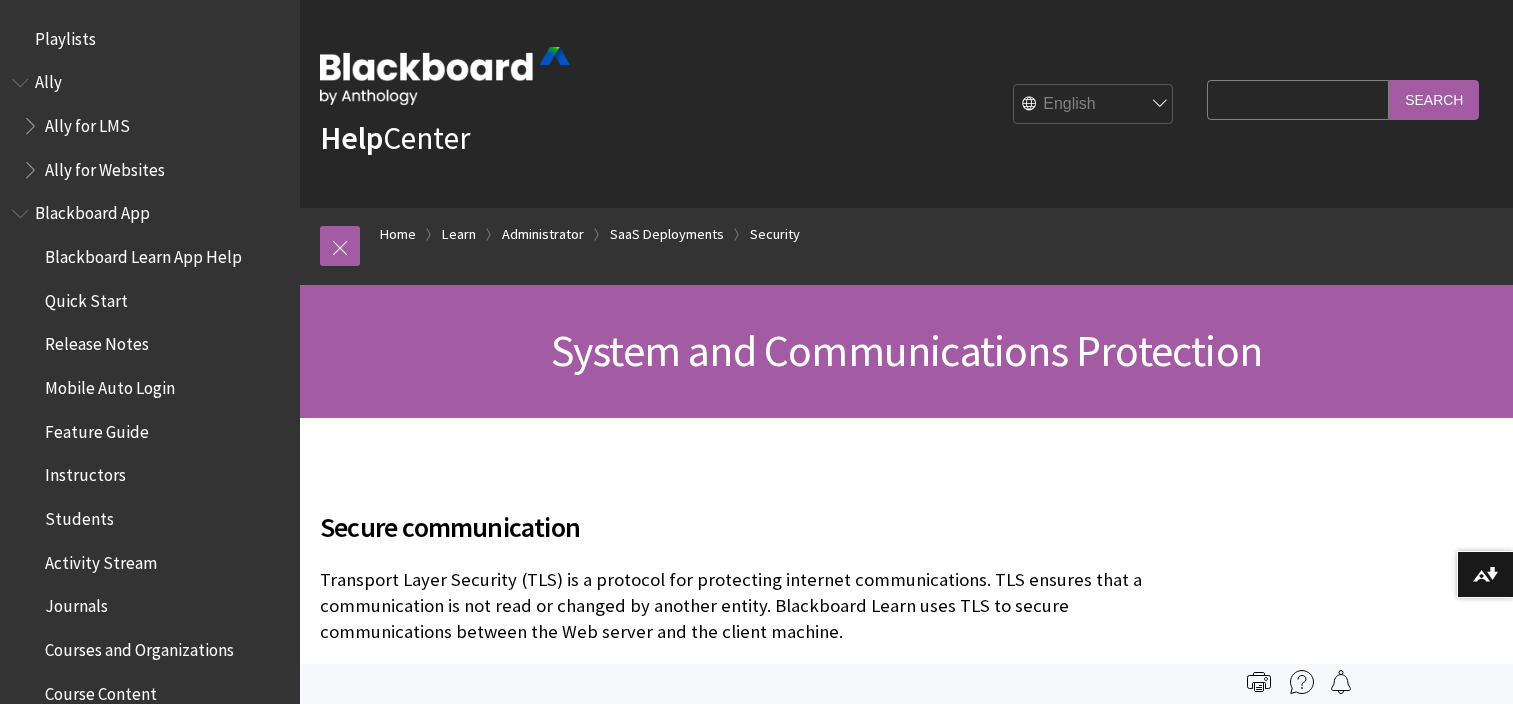scroll, scrollTop: 0, scrollLeft: 0, axis: both 